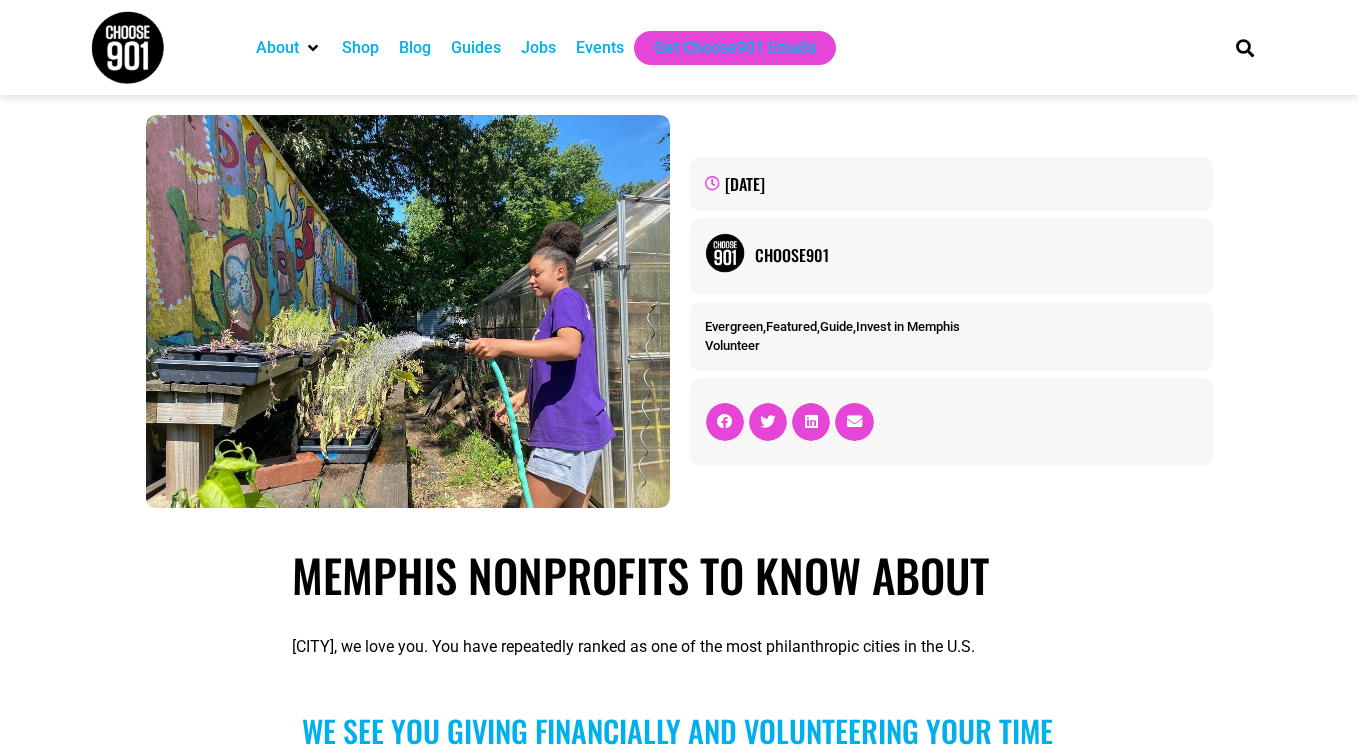 scroll, scrollTop: 0, scrollLeft: 0, axis: both 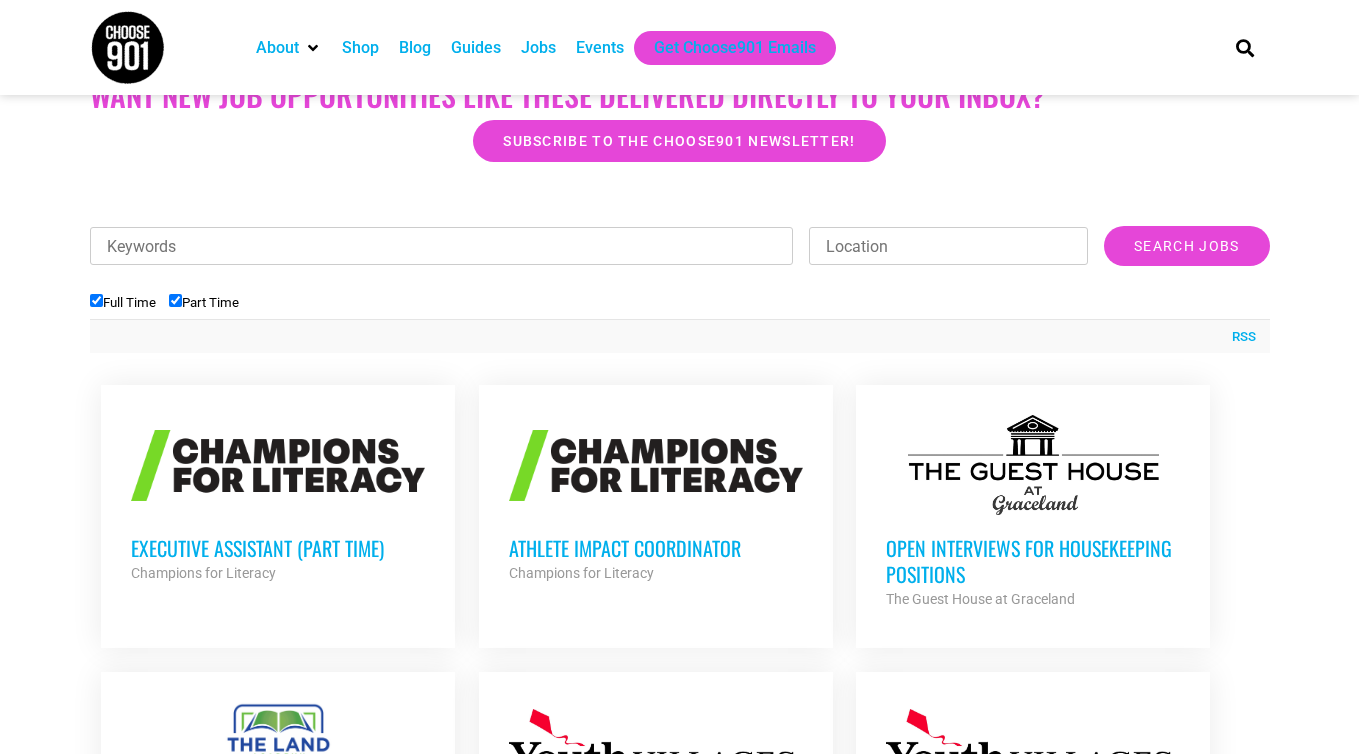 click on "Part Time" at bounding box center [204, 302] 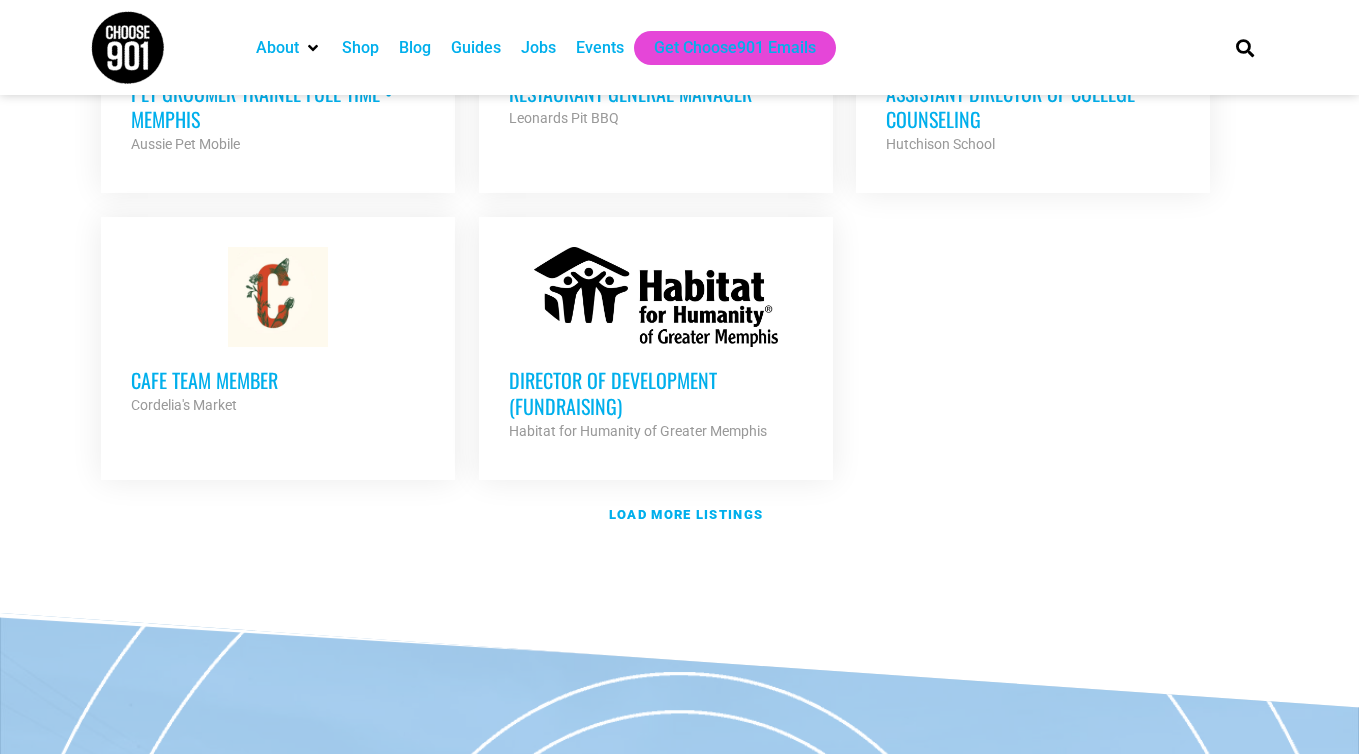 scroll, scrollTop: 2370, scrollLeft: 0, axis: vertical 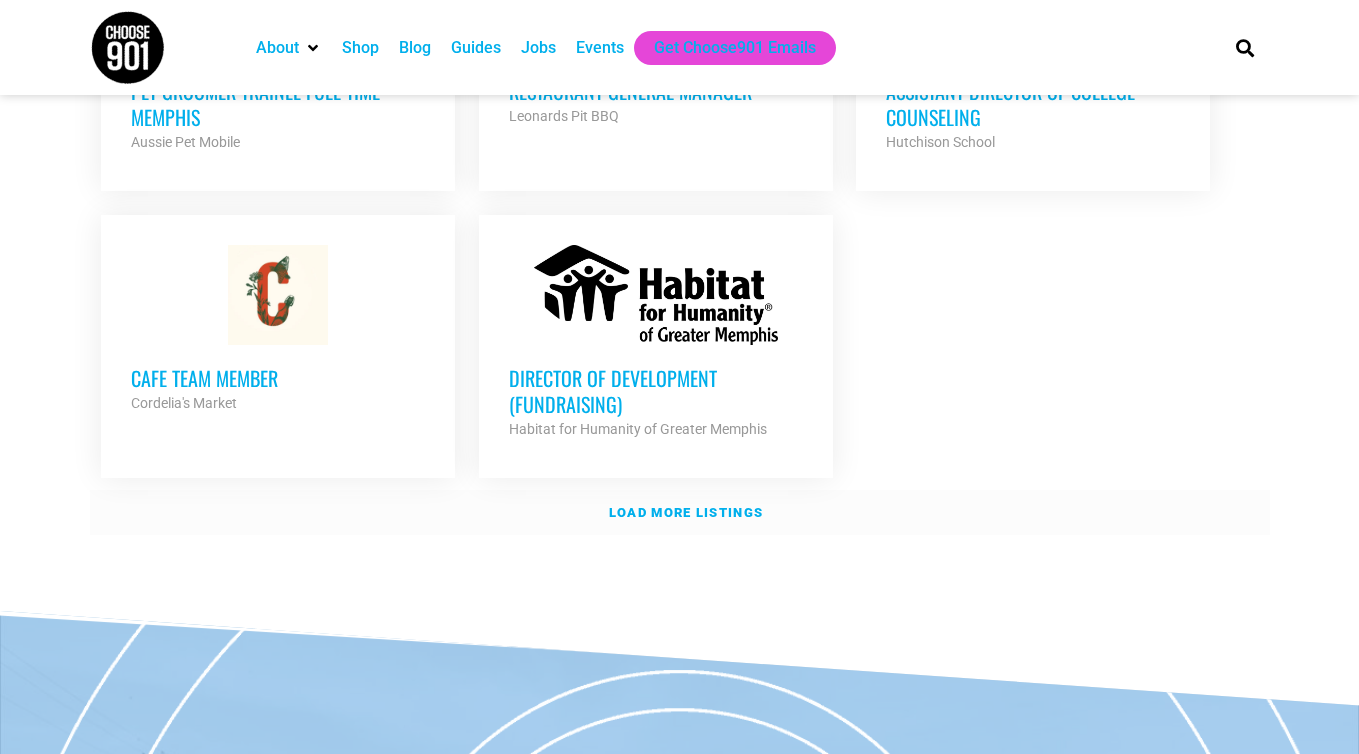click on "Load more listings" at bounding box center [686, 512] 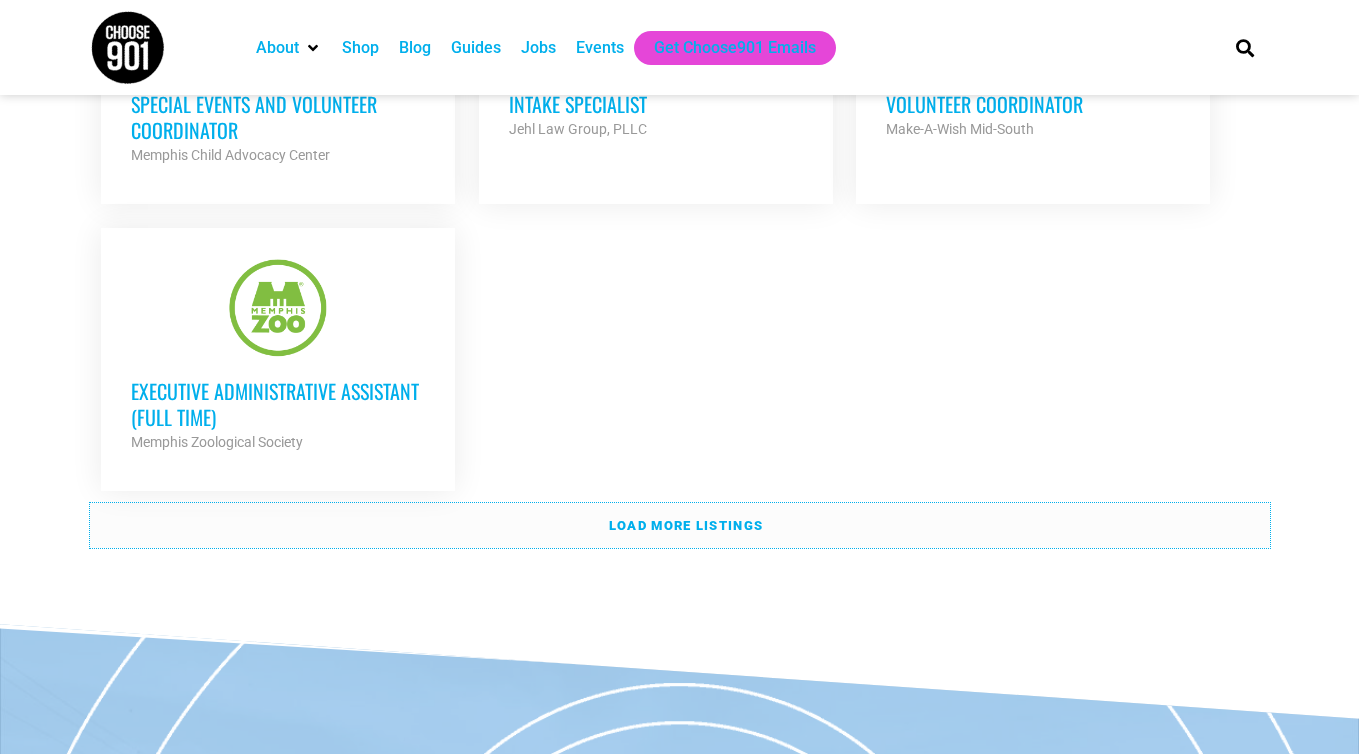 scroll, scrollTop: 4292, scrollLeft: 0, axis: vertical 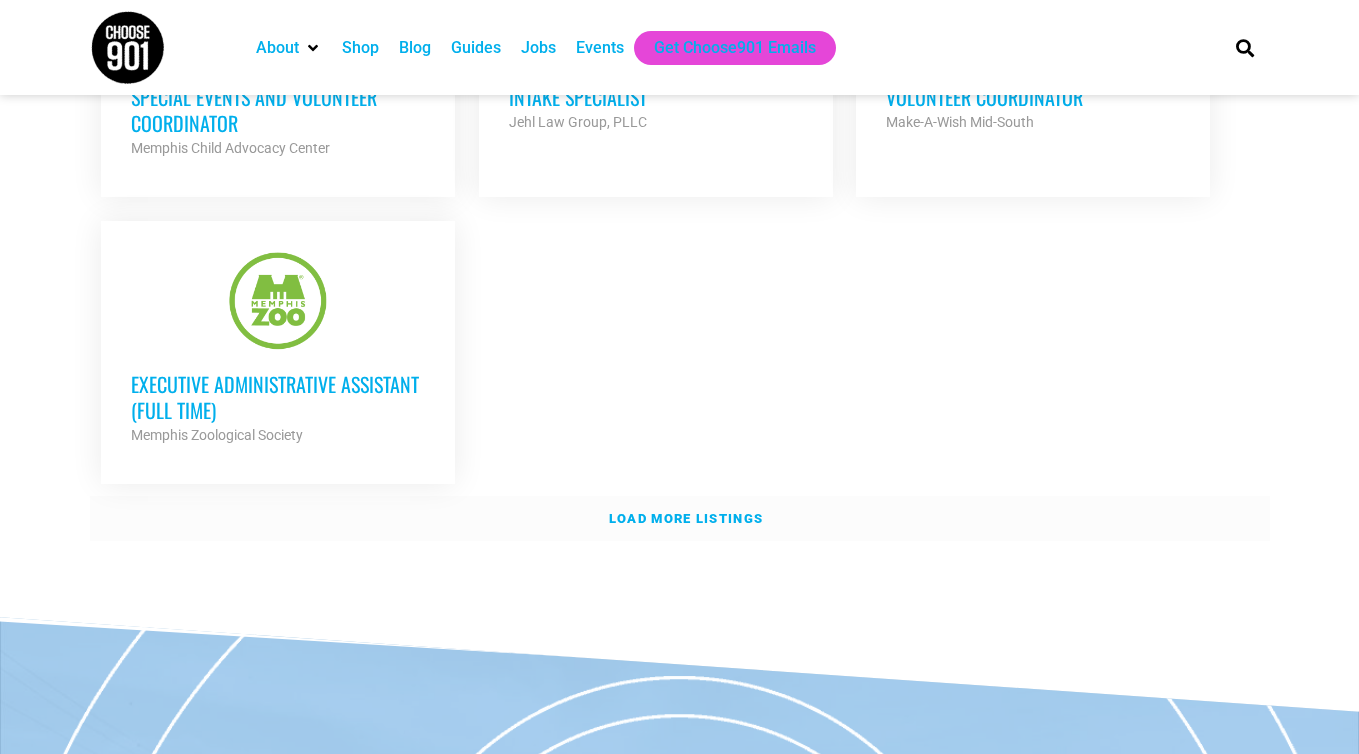 click on "Load more listings" at bounding box center (680, 519) 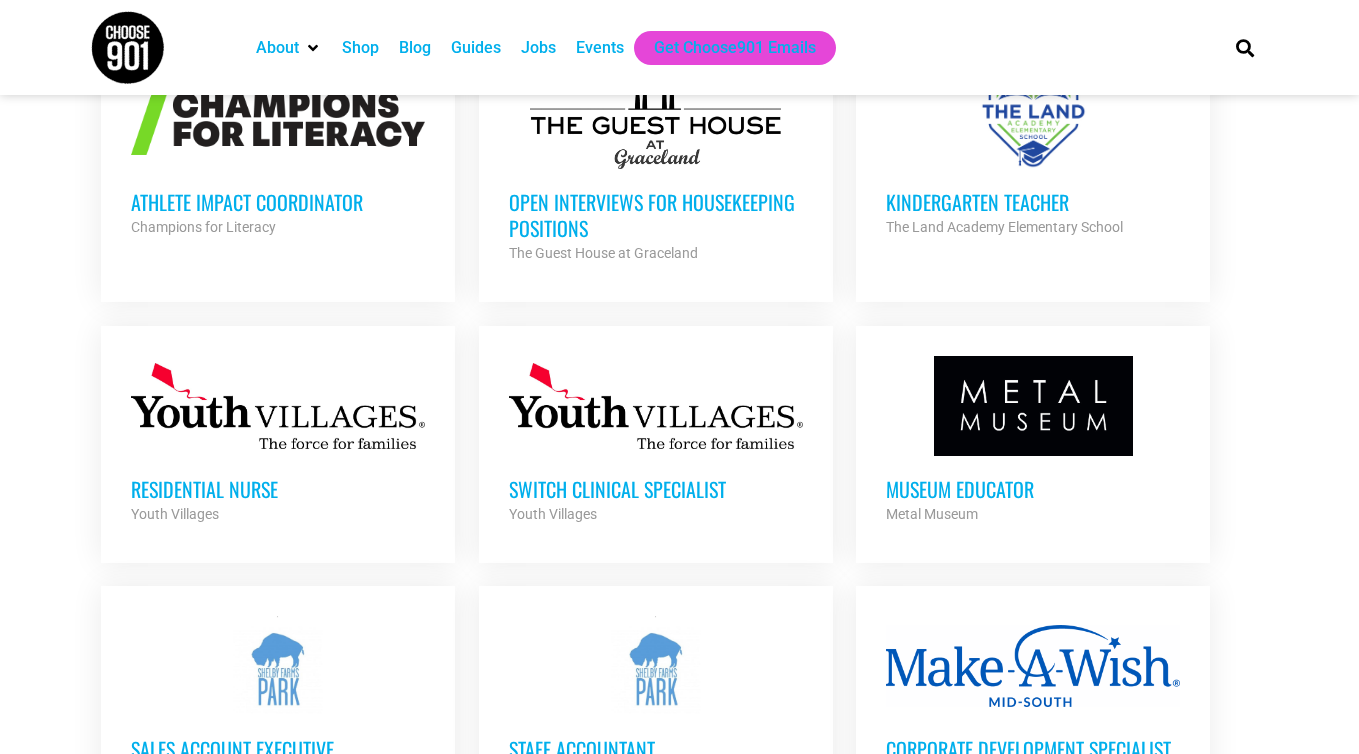 scroll, scrollTop: 874, scrollLeft: 0, axis: vertical 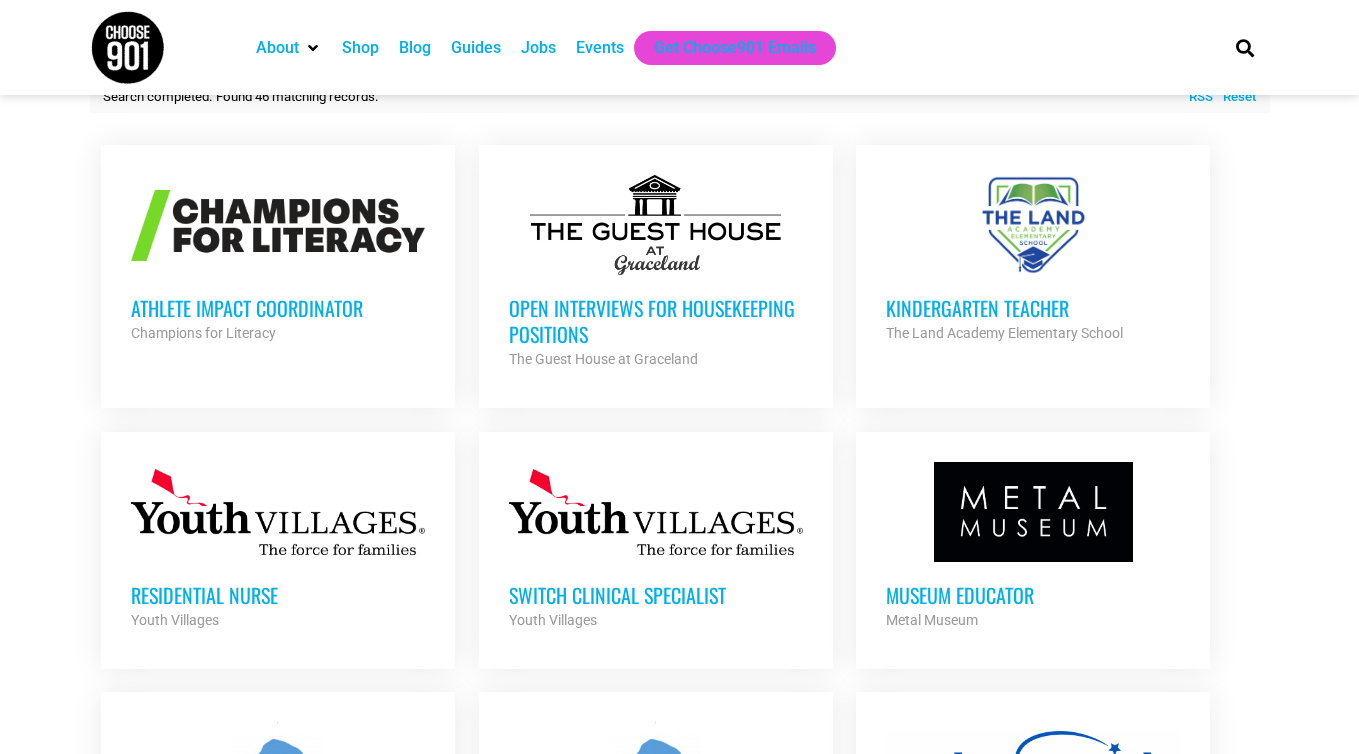 click on "Looking to make career moves in [CITY]?
From tech to teaching, medical and more, [CITY] is thriving with opportunities at some of the most dynamic companies and organizations in the region. The Choose901 Jobs Page is updated daily, so keep an eye out. The perfect opportunity might pop up at any moment!
Want New Job Opportunities like these Delivered Directly to your Inbox?
Subscribe to the Choose901 newsletter!
Keywords
Location
Category
Accounting
Administrative
Communication
Creative
Customer Service
Development
Education
Internship
Legal
Management
Marketing
Medical
Operations
Outdoor Work
Restaurant/Hospitality" at bounding box center (679, 2139) 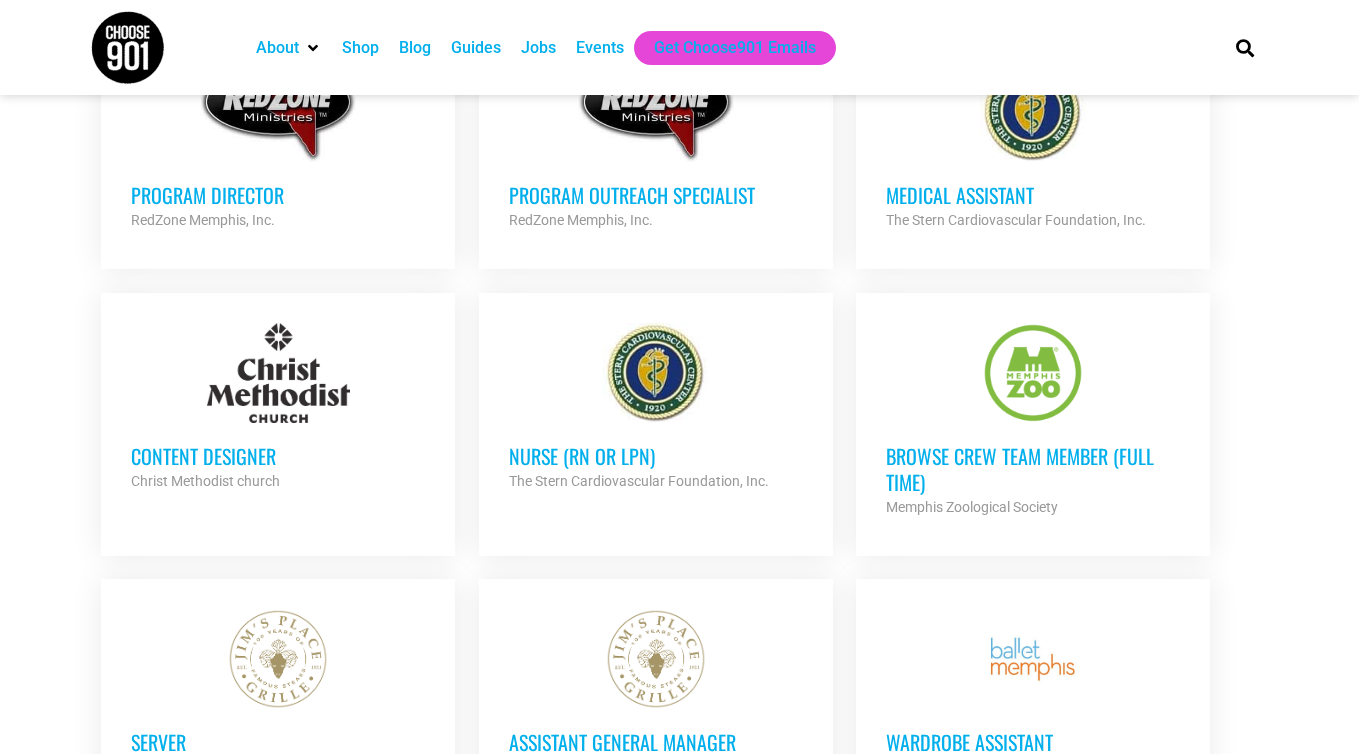 scroll, scrollTop: 2840, scrollLeft: 0, axis: vertical 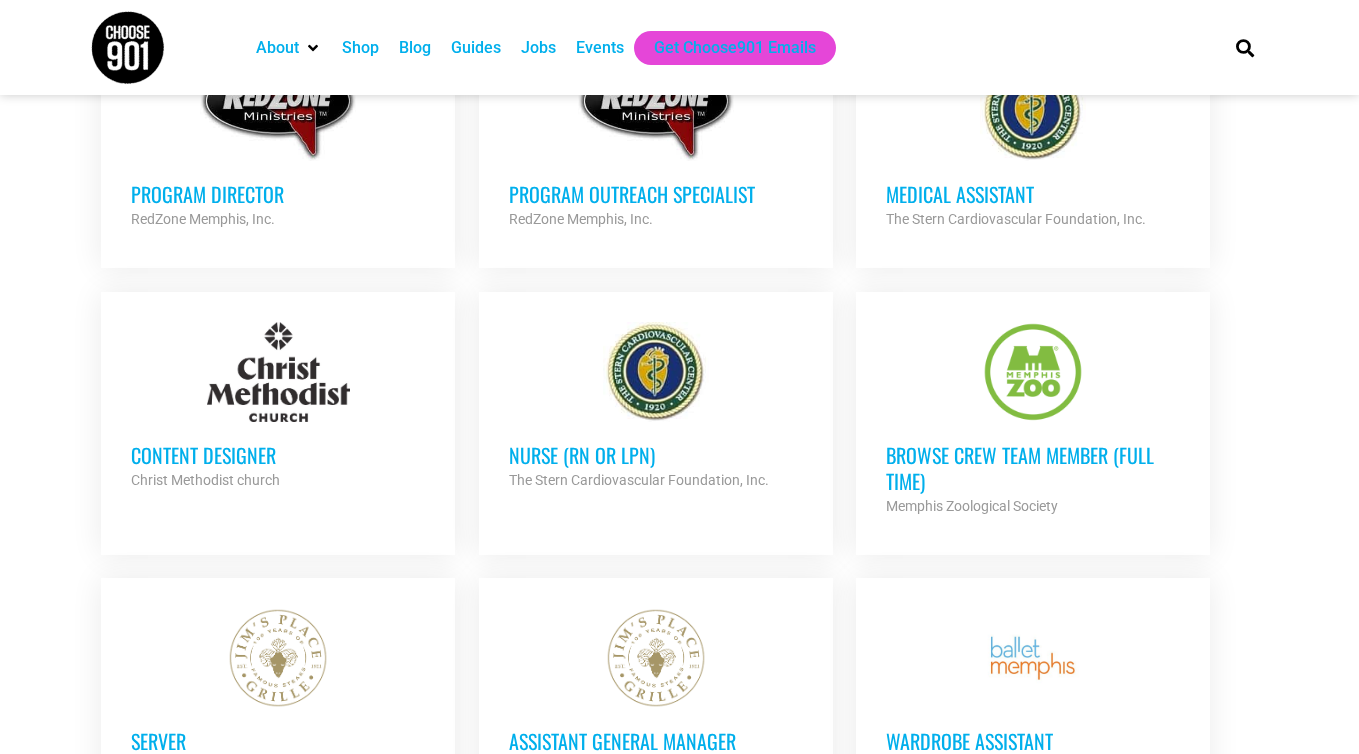 click on "Looking to make career moves in [CITY]?
From tech to teaching, medical and more, [CITY] is thriving with opportunities at some of the most dynamic companies and organizations in the region. The Choose901 Jobs Page is updated daily, so keep an eye out. The perfect opportunity might pop up at any moment!
Want New Job Opportunities like these Delivered Directly to your Inbox?
Subscribe to the Choose901 newsletter!
Keywords
Location
Category
Accounting
Administrative
Communication
Creative
Customer Service
Development
Education
Internship
Legal
Management
Marketing
Medical
Operations
Outdoor Work
Restaurant/Hospitality" at bounding box center [679, 71] 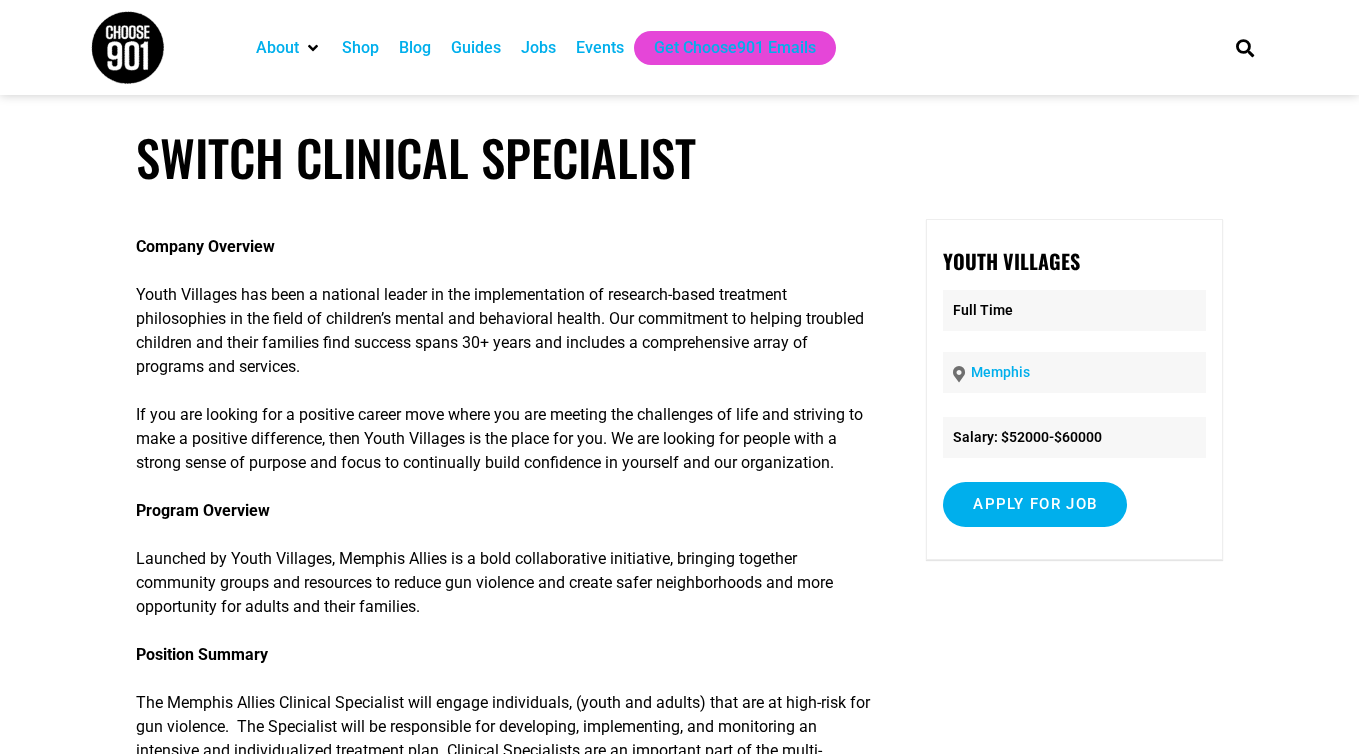 scroll, scrollTop: 0, scrollLeft: 0, axis: both 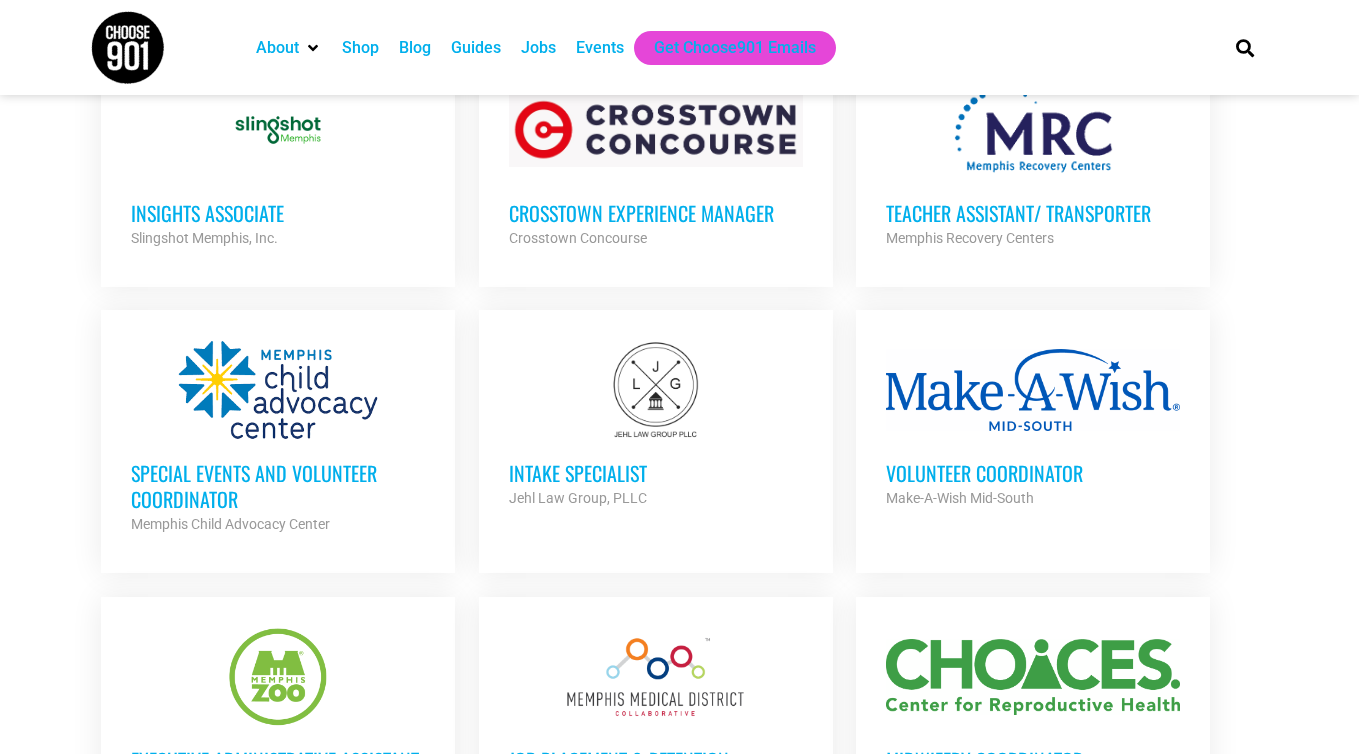 click on "Looking to make career moves in Memphis?
From tech to teaching, medical and more, Memphis is thriving with opportunities at some of the most dynamic companies and organizations in the region. The Choose901 Jobs Page is updated daily, so keep an eye out. The perfect opportunity might pop up at any moment!
Want New Job Opportunities like these Delivered Directly to your Inbox?
Subscribe to the Choose901 newsletter!
Keywords
Location
Category
Accounting
Administrative
Communication
Creative
Customer Service
Development
Education
Internship
Legal
Management
Marketing
Medical
Operations
Outdoor Work
Restaurant/Hospitality" at bounding box center (679, -1005) 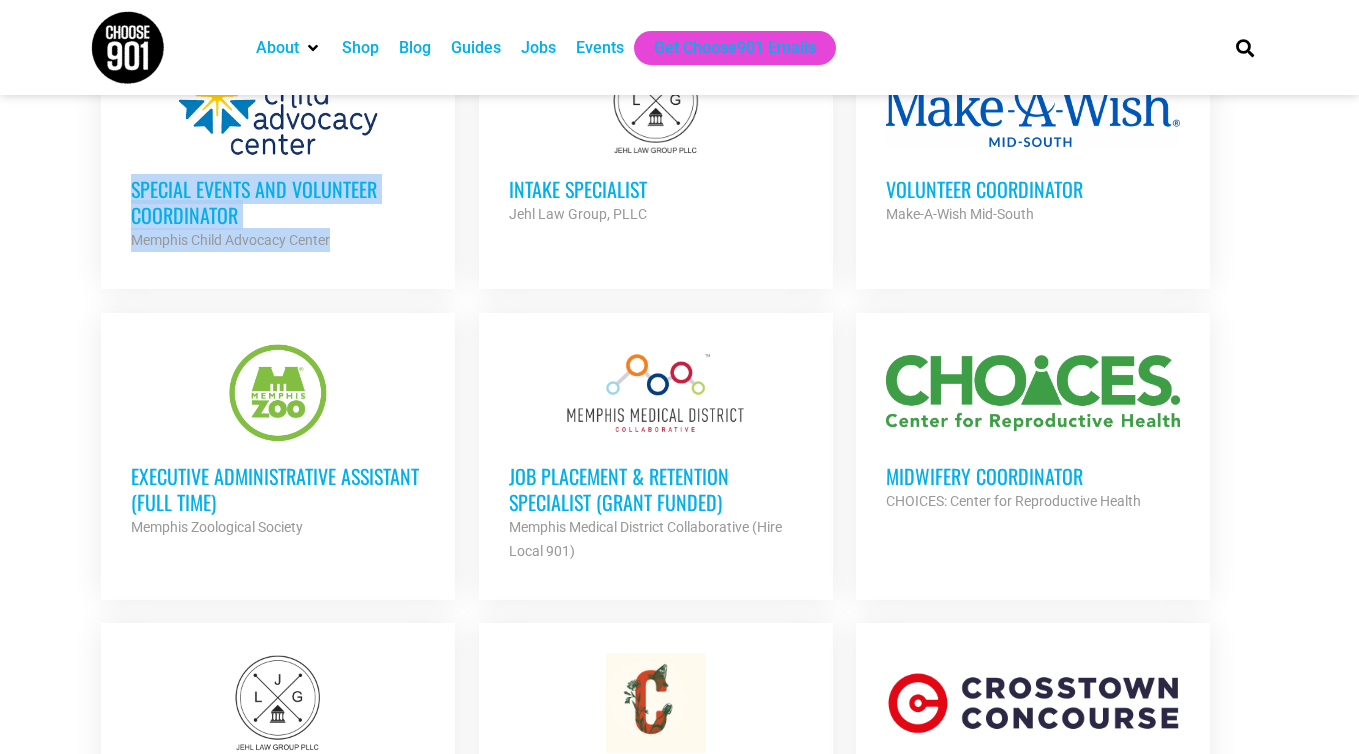 scroll, scrollTop: 4202, scrollLeft: 0, axis: vertical 